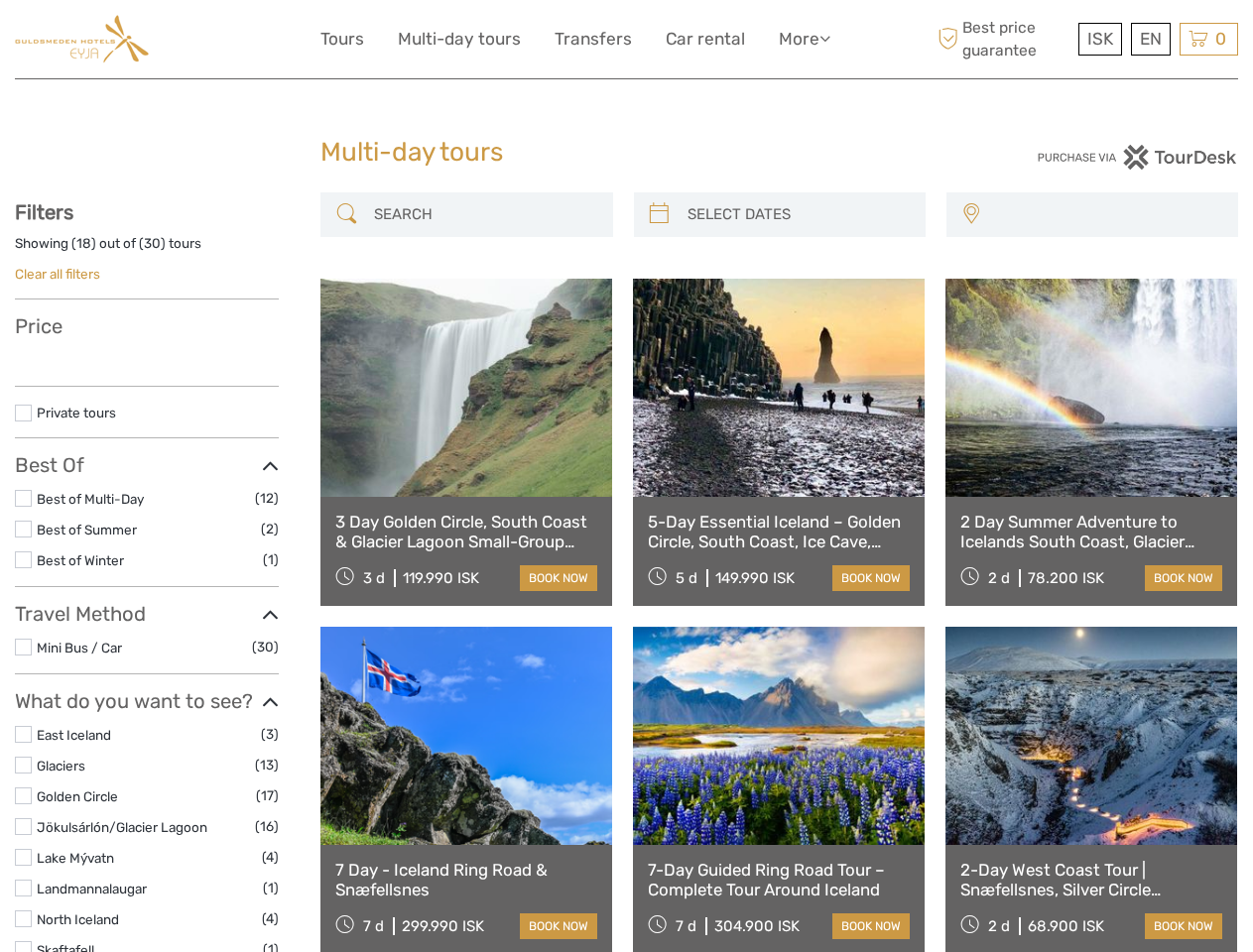 scroll, scrollTop: 0, scrollLeft: 0, axis: both 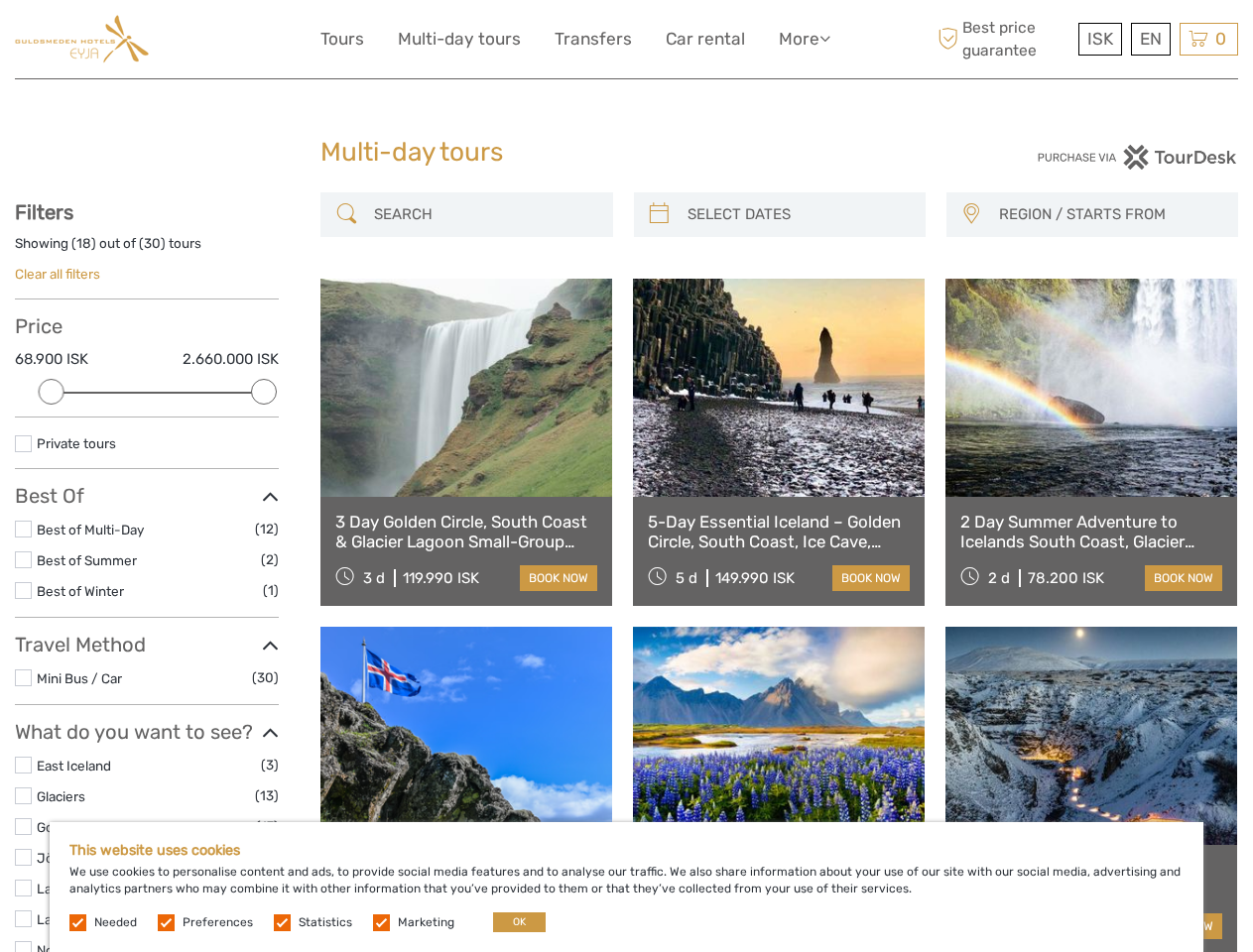 click on "More" at bounding box center (805, 39) 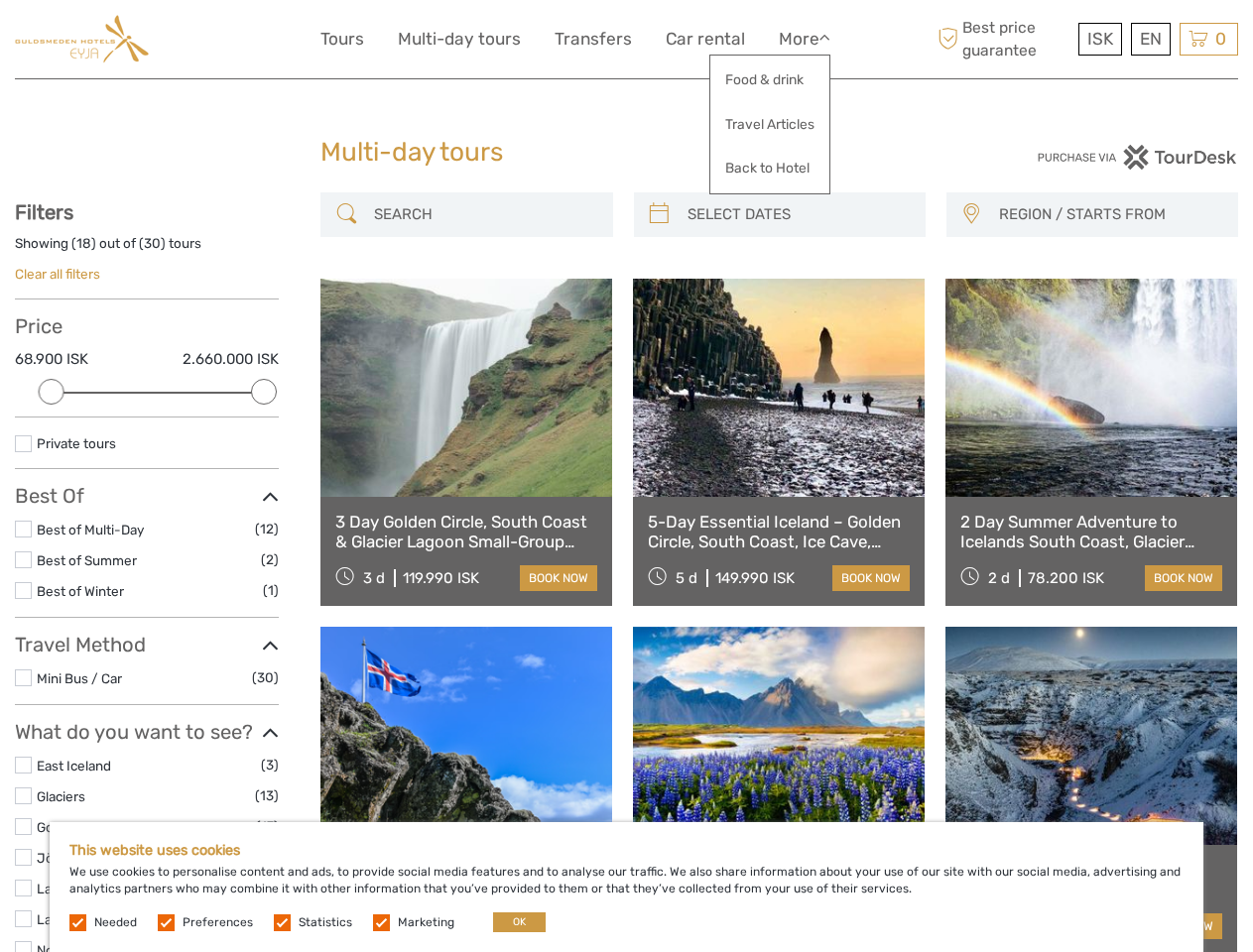 click at bounding box center (824, 38) 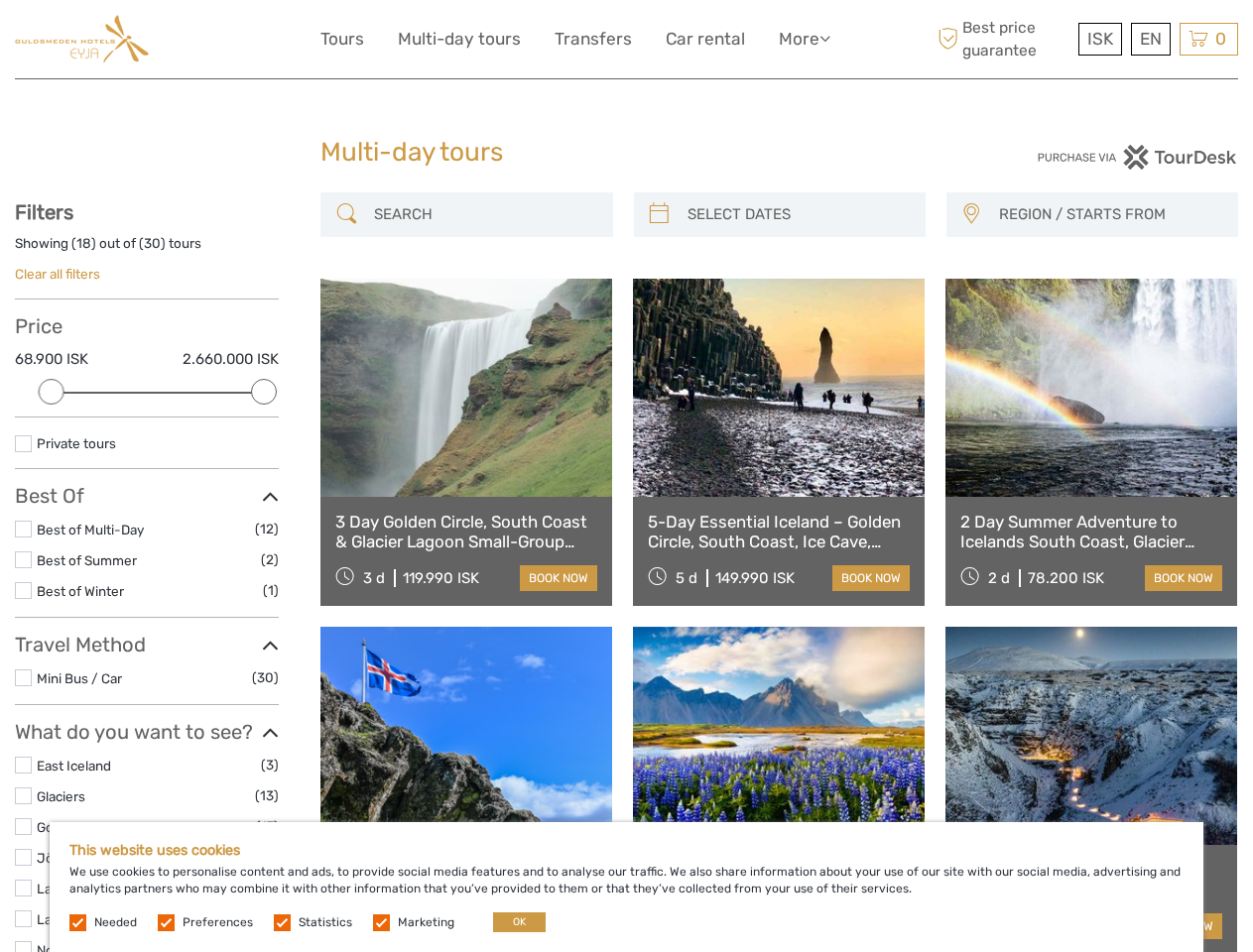 click on "ISK" at bounding box center [1100, 39] 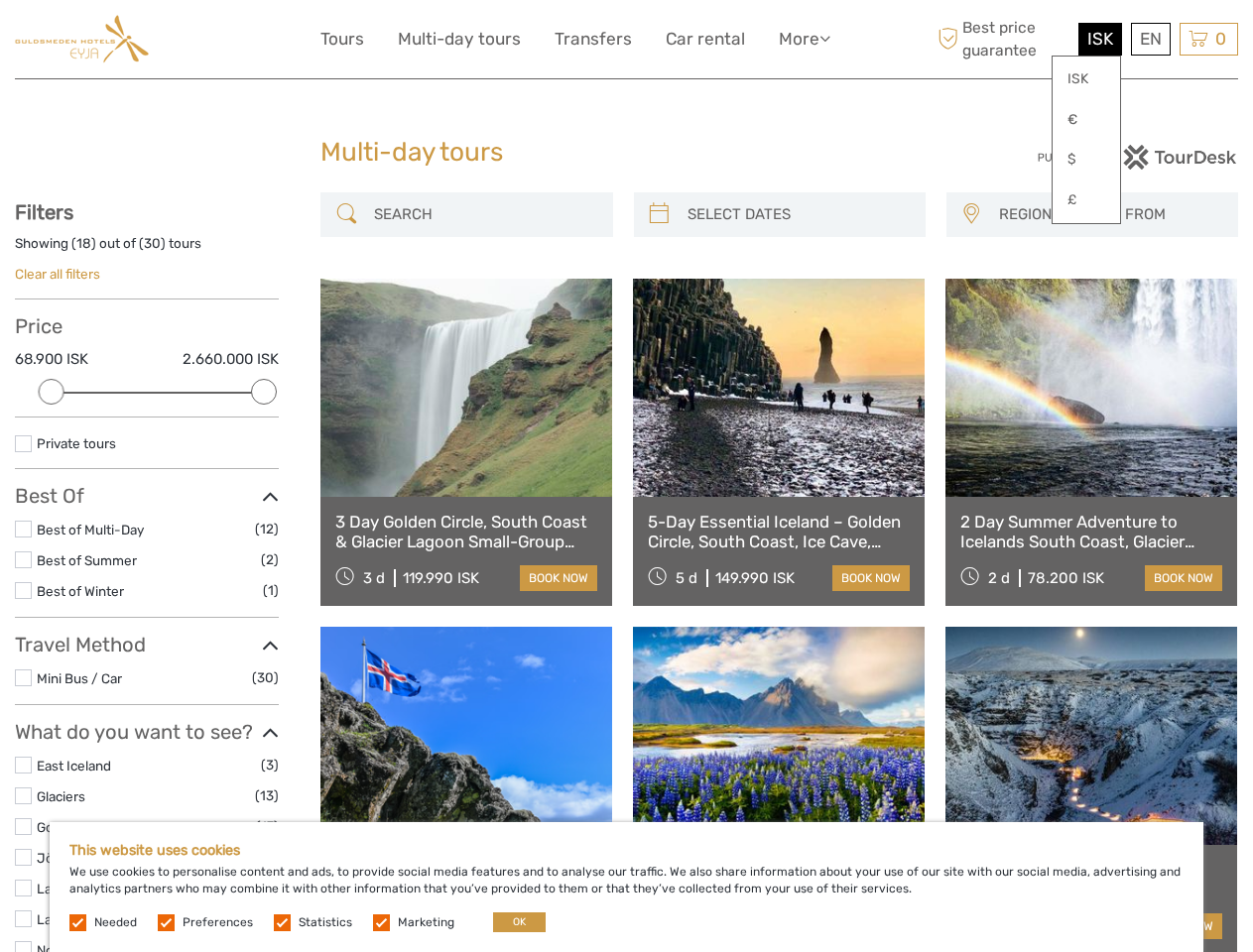 click on "EN
English
Español
Deutsch" at bounding box center (1151, 39) 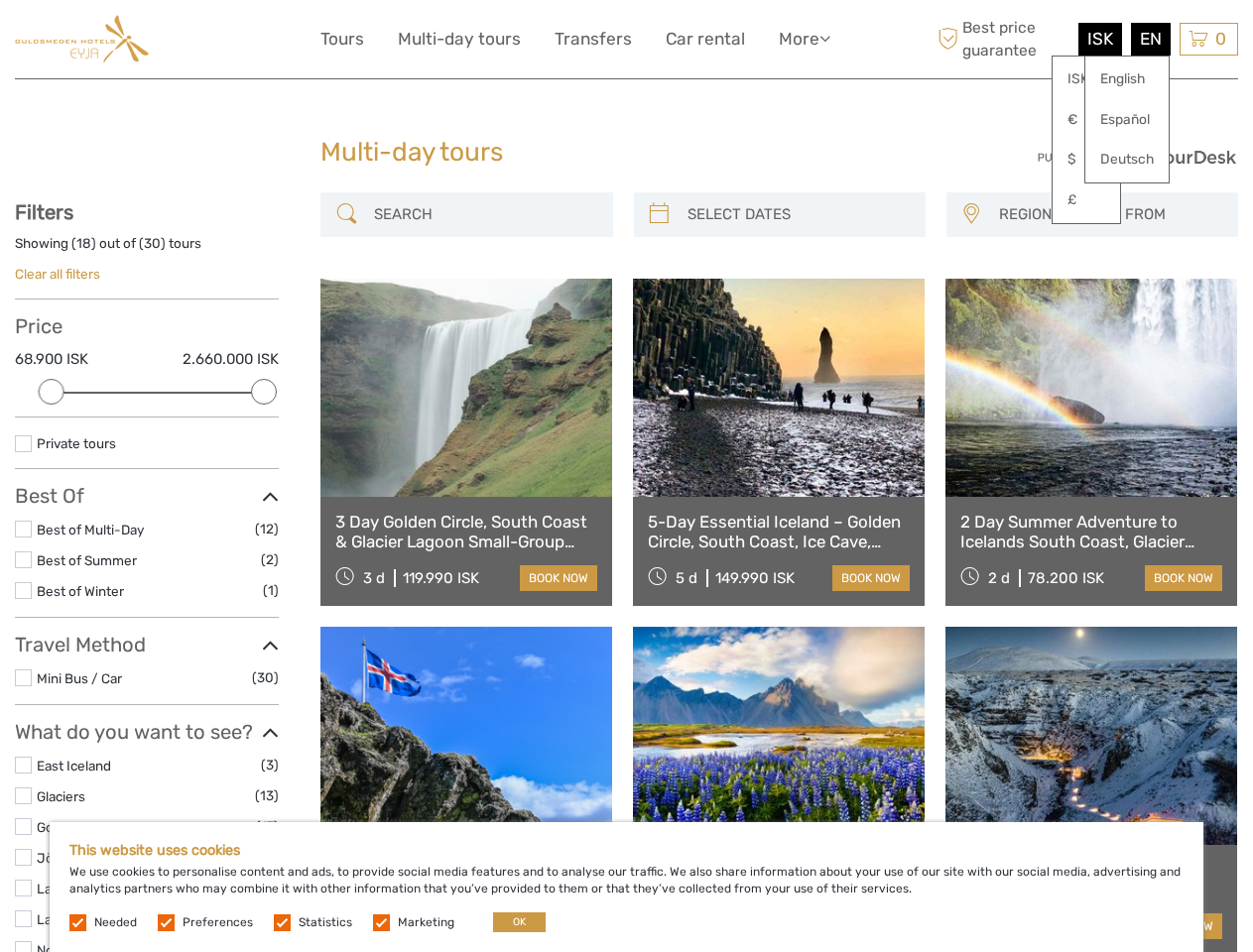click on "0
Items
Total
0 ISK
Checkout
The shopping cart is empty." at bounding box center [1208, 39] 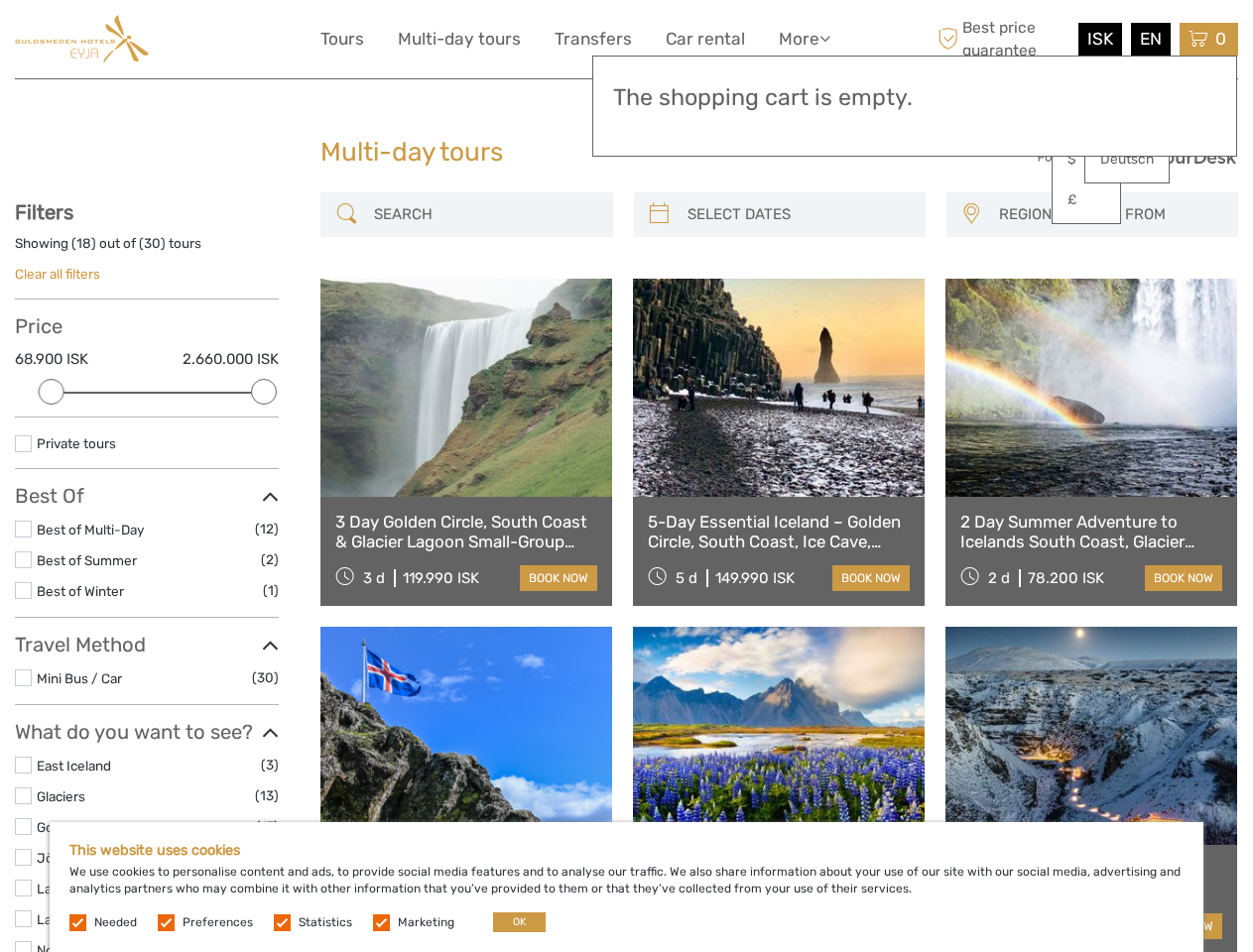 click at bounding box center [52, 392] 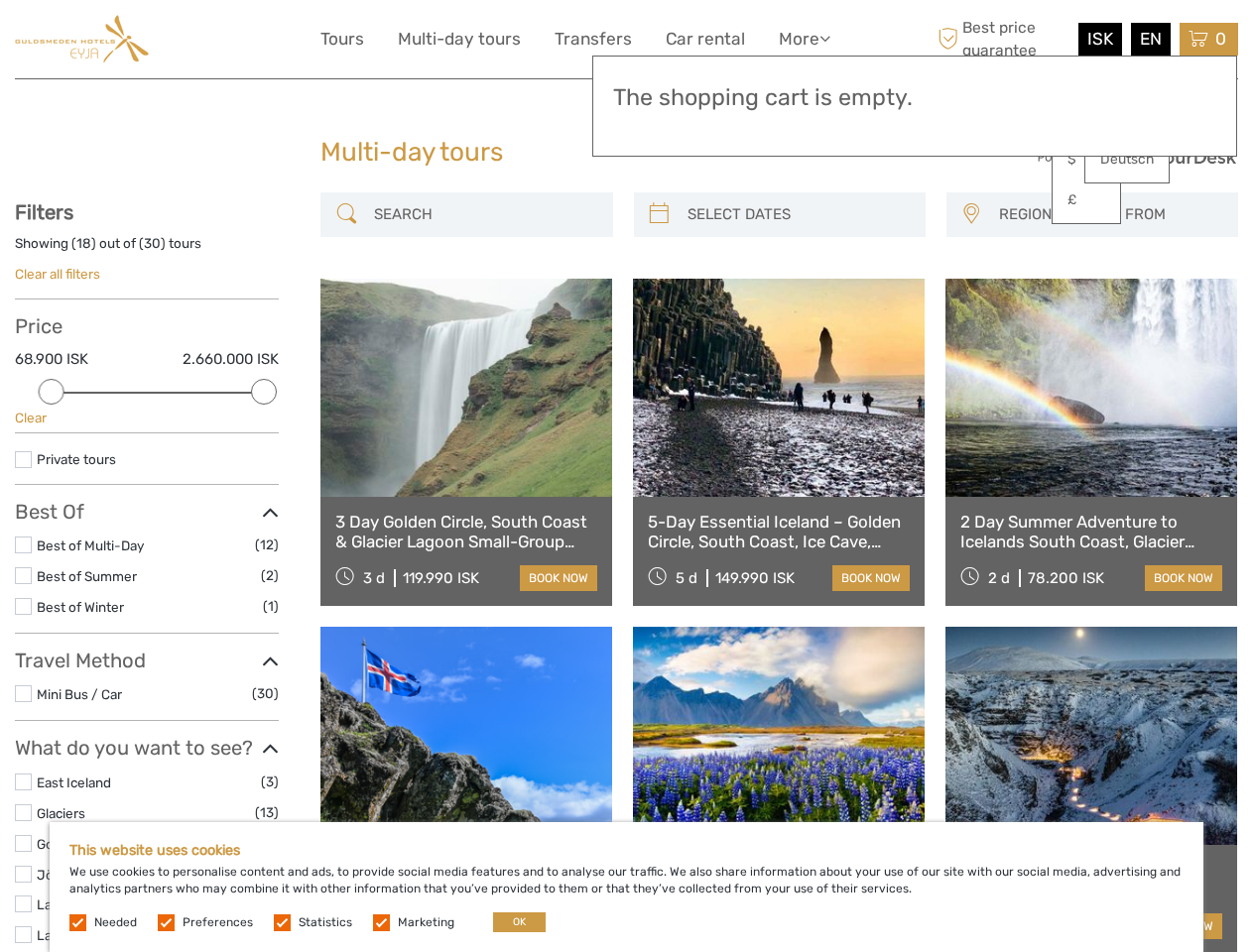 scroll, scrollTop: 108, scrollLeft: 0, axis: vertical 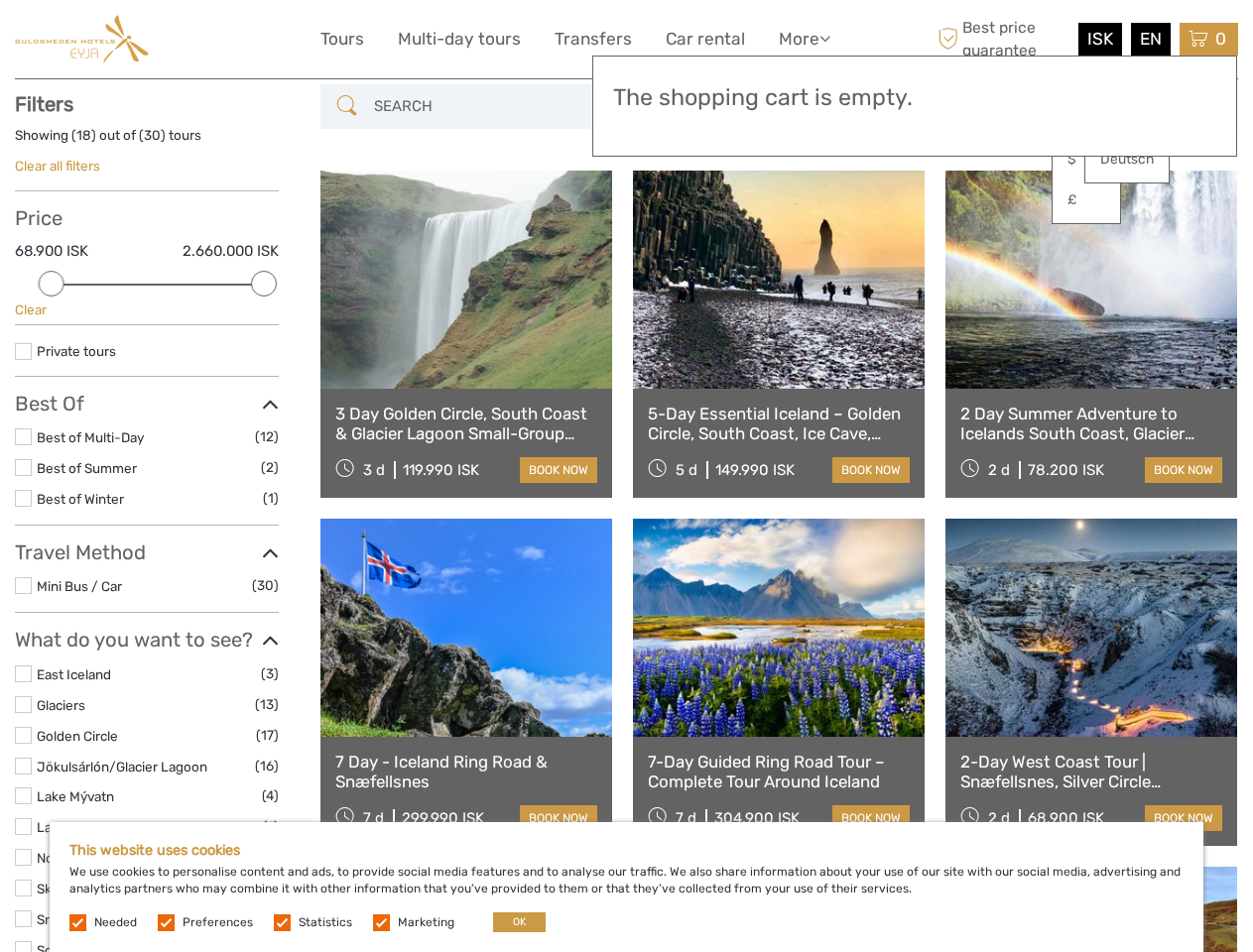 click at bounding box center (779, 280) 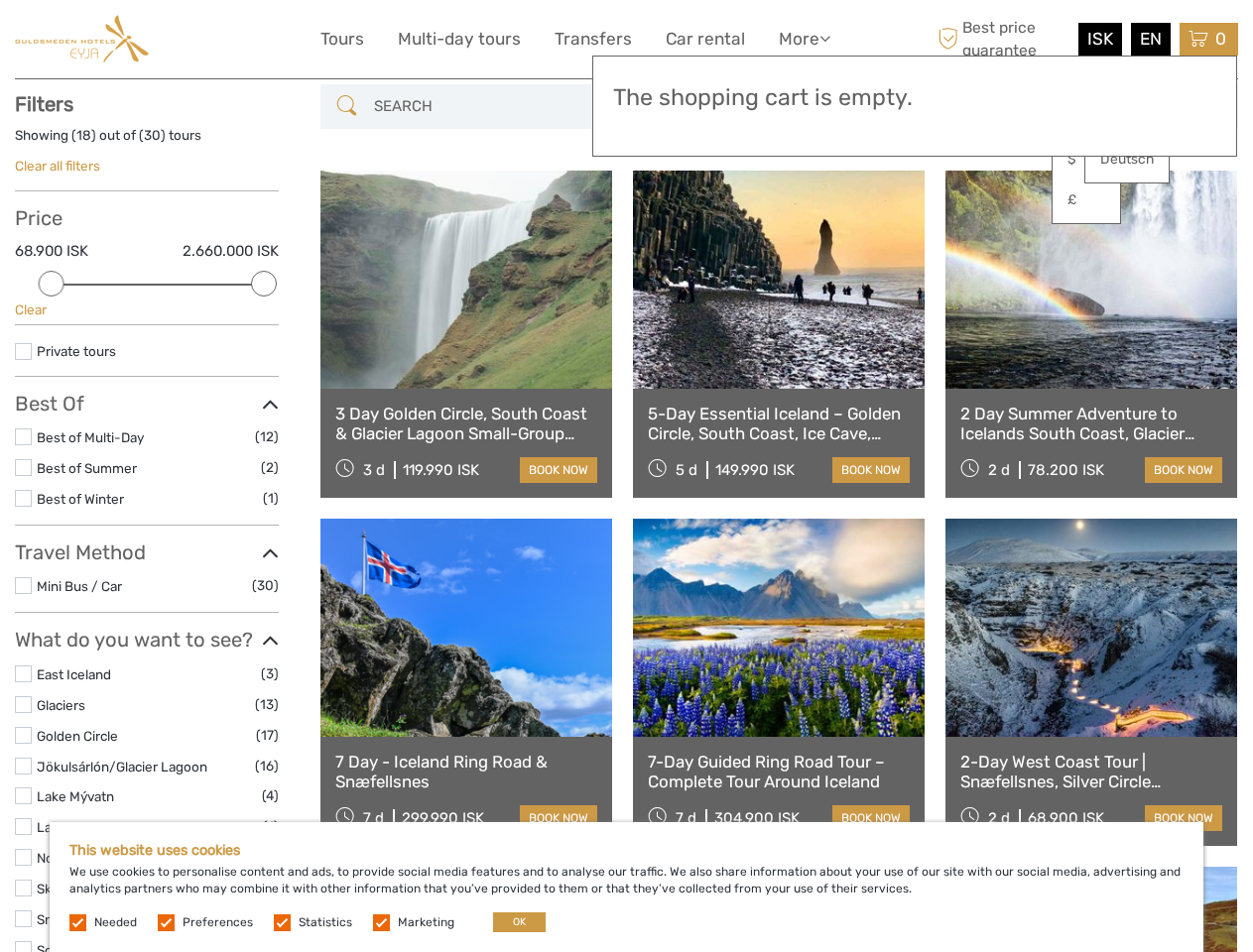 scroll, scrollTop: 112, scrollLeft: 0, axis: vertical 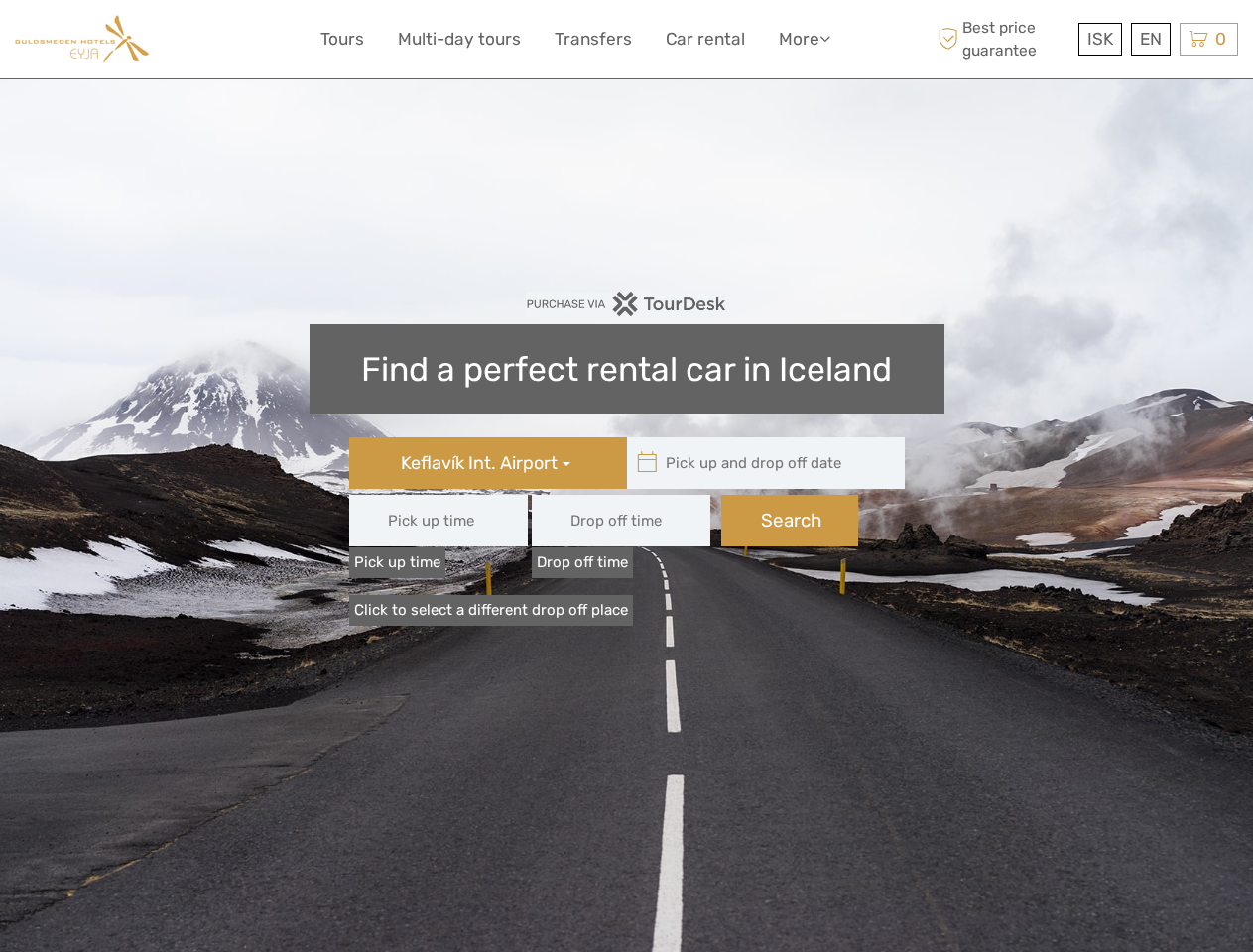 type 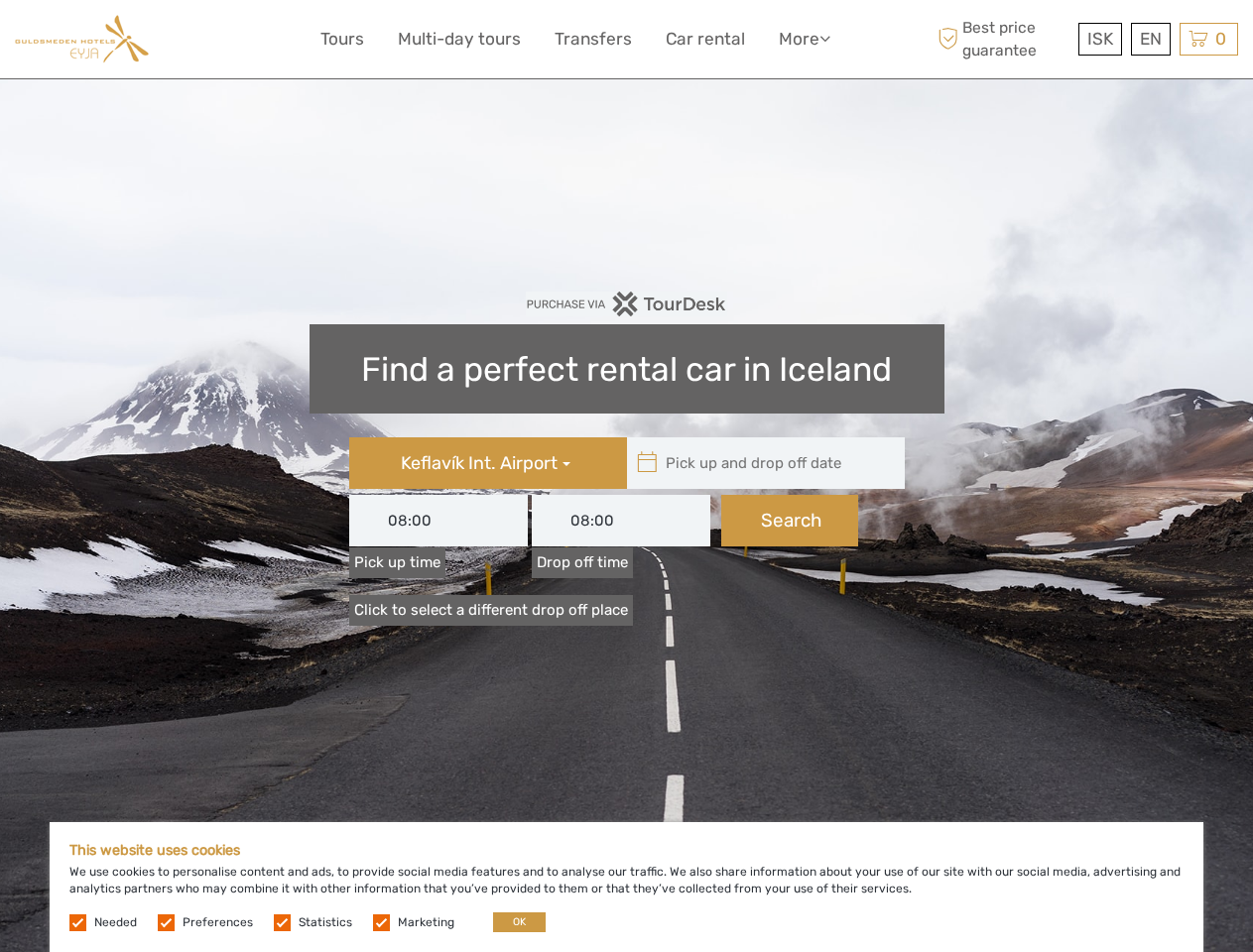 scroll, scrollTop: 0, scrollLeft: 0, axis: both 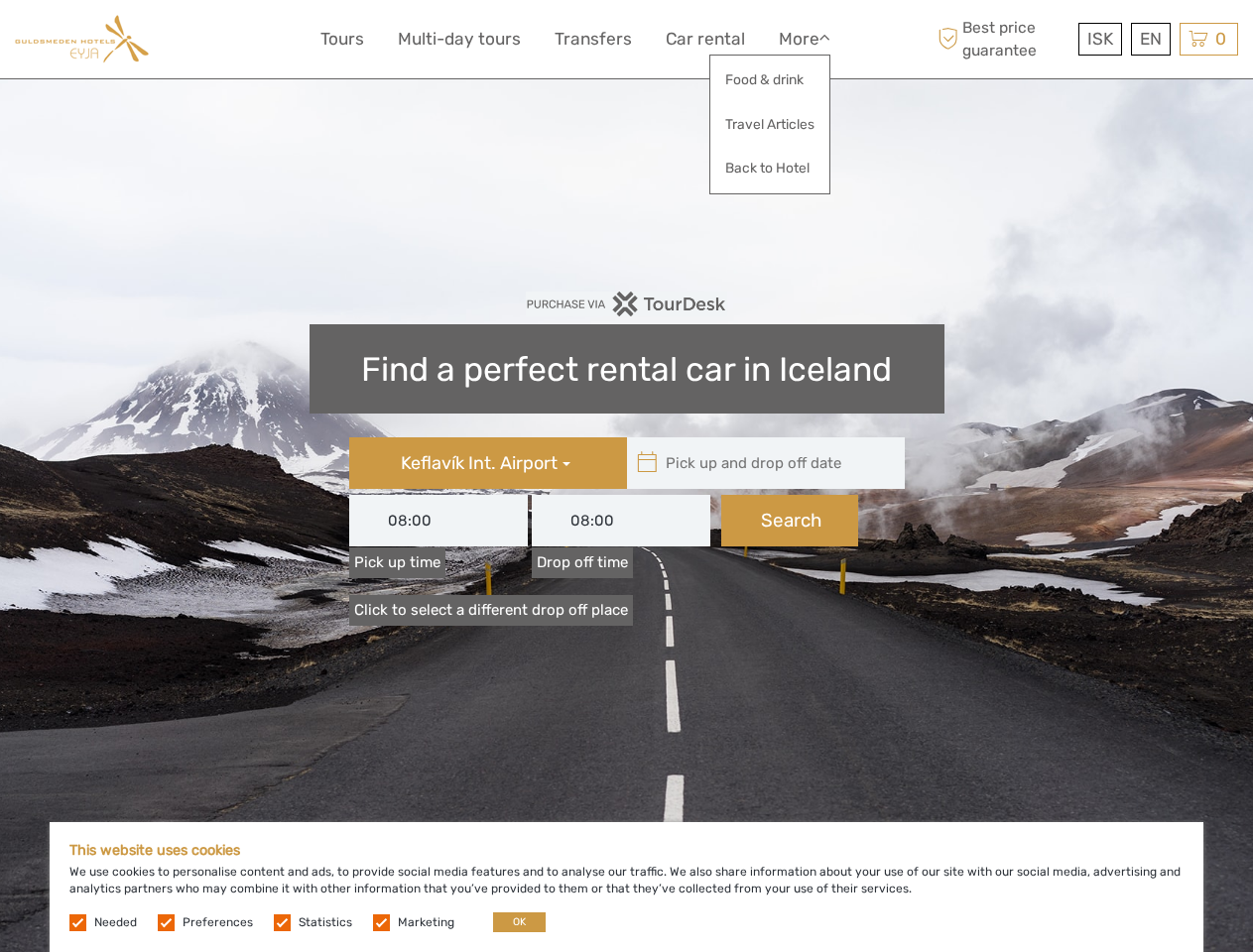 click at bounding box center [824, 38] 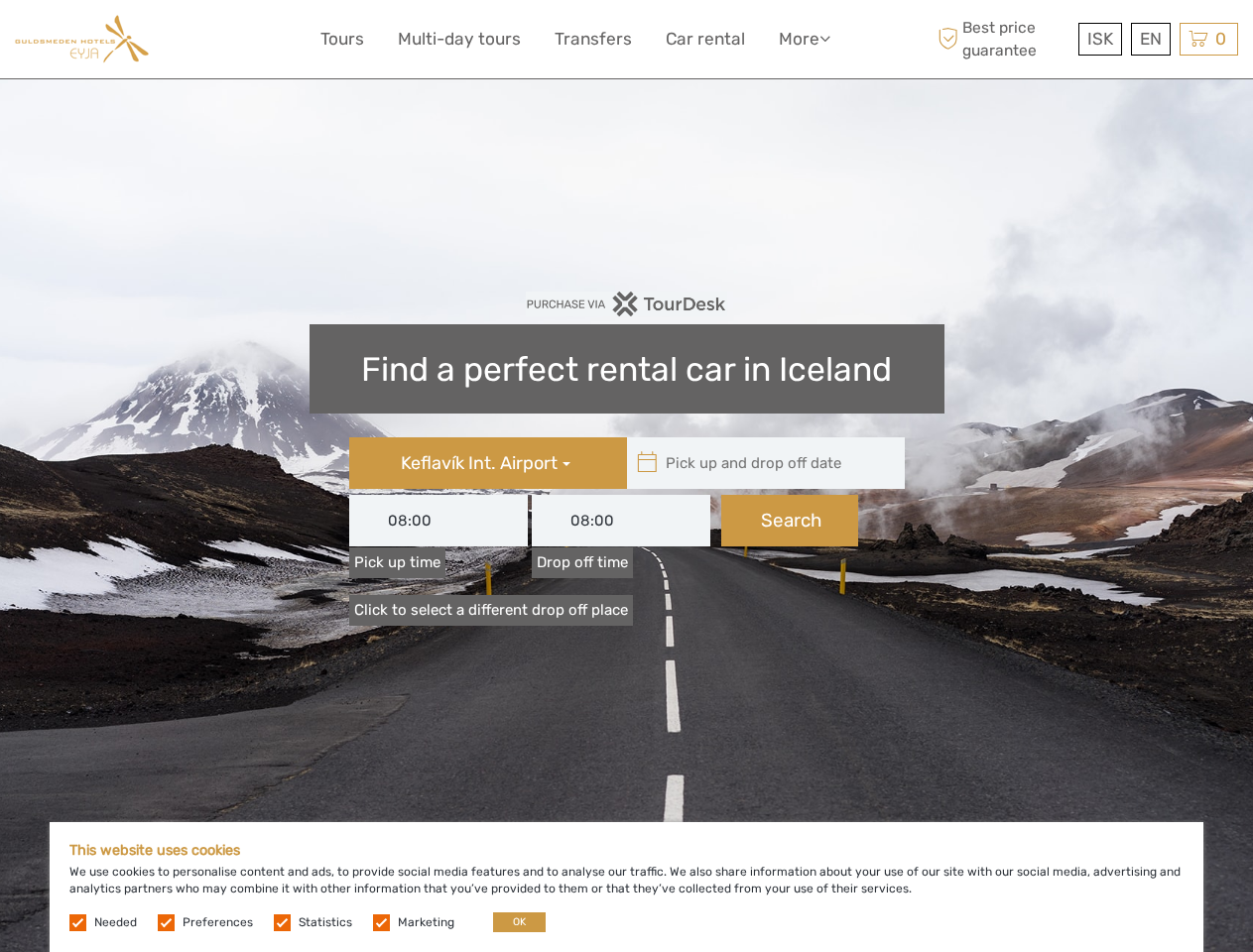 click on "ISK" at bounding box center (1100, 39) 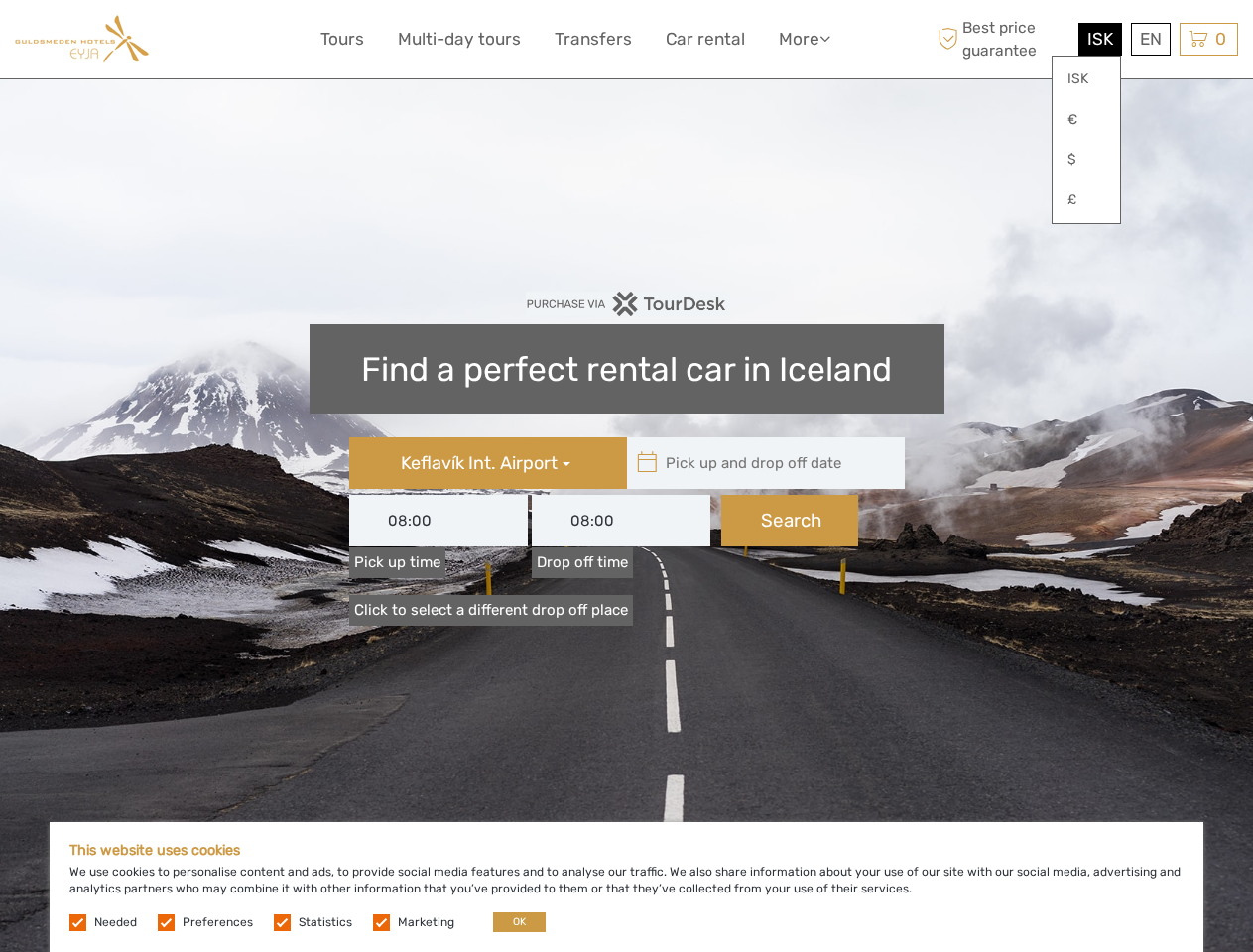click on "EN
English
Español
Deutsch" at bounding box center [1151, 39] 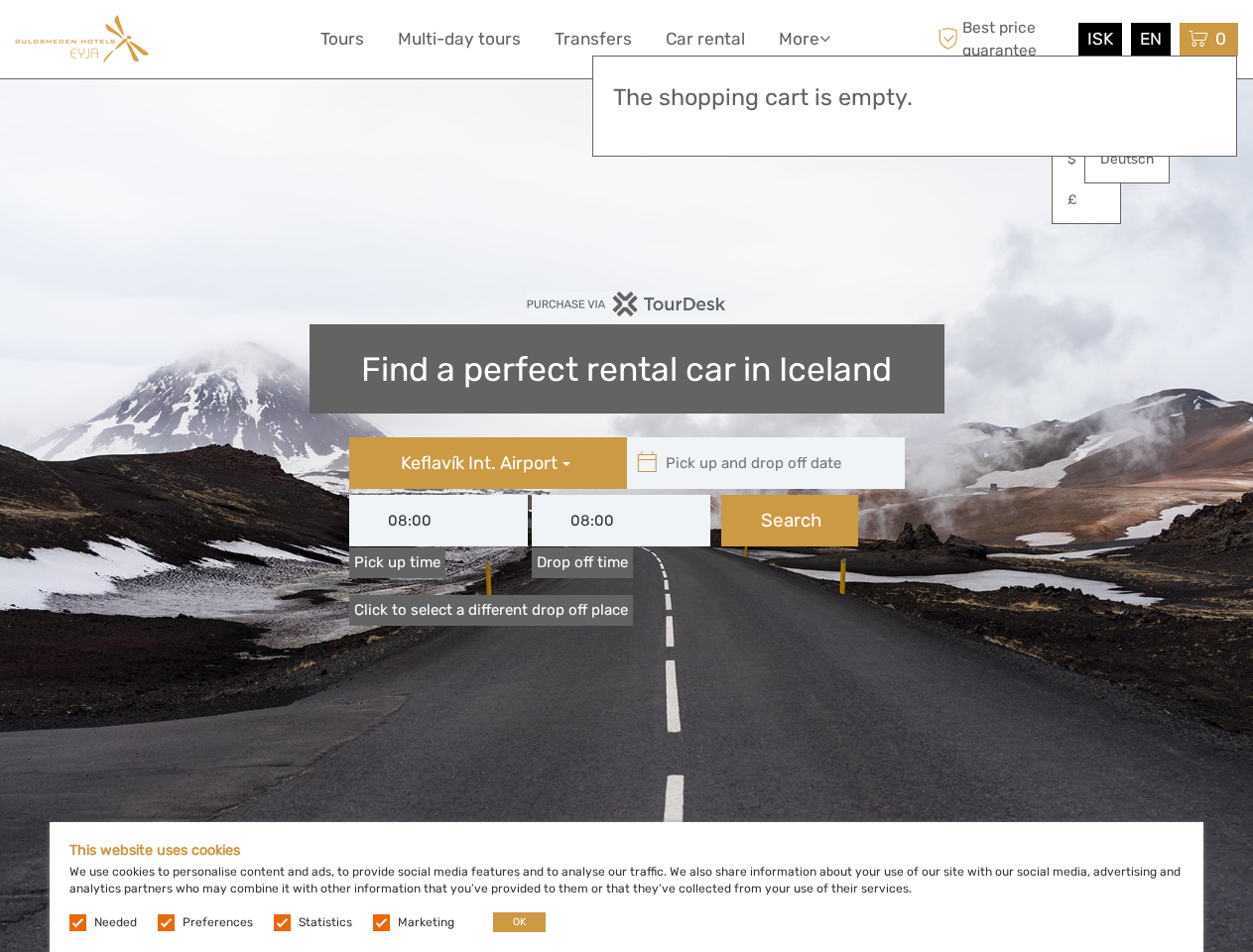 click at bounding box center (647, 463) 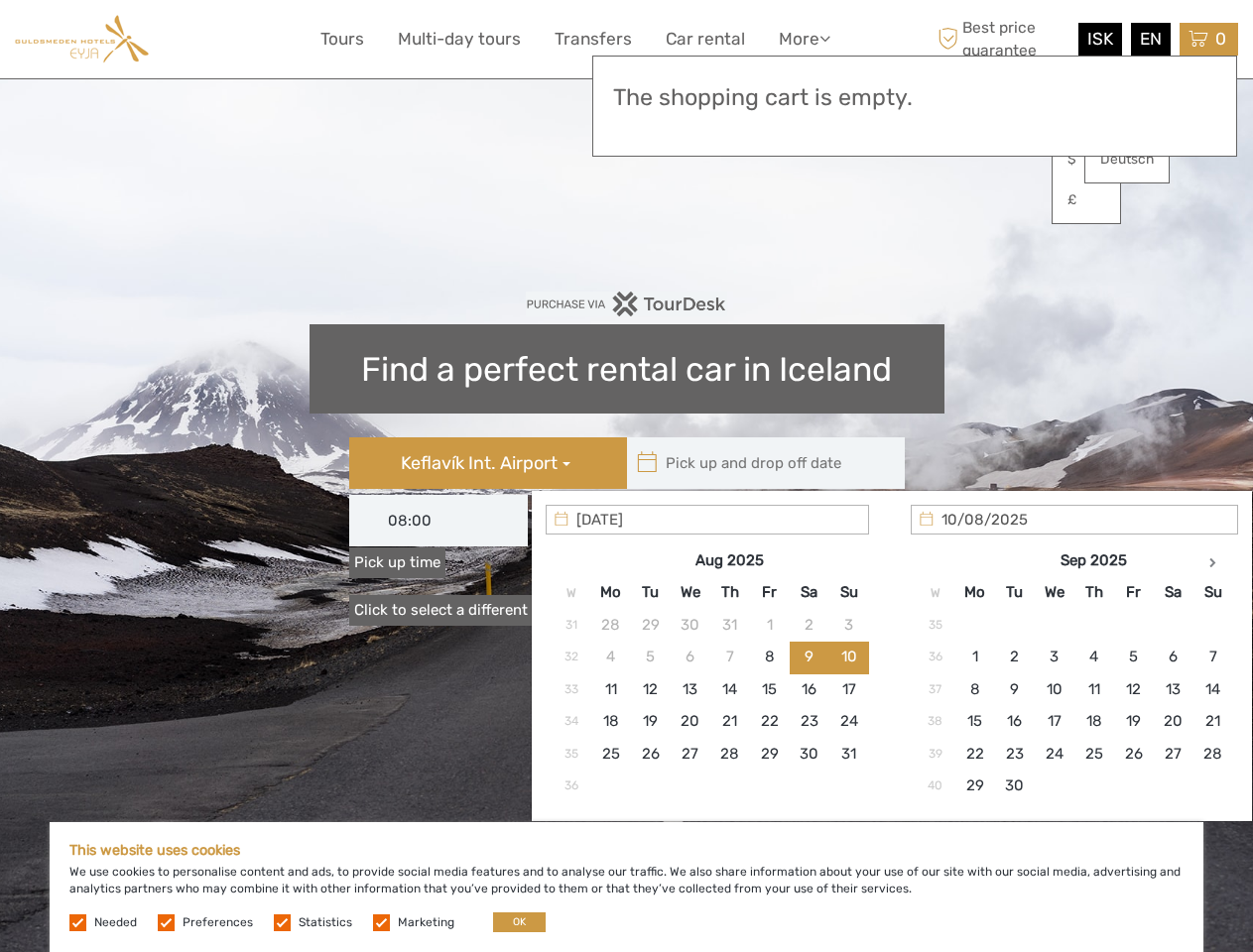 click on "[DATE]" at bounding box center (707, 520) 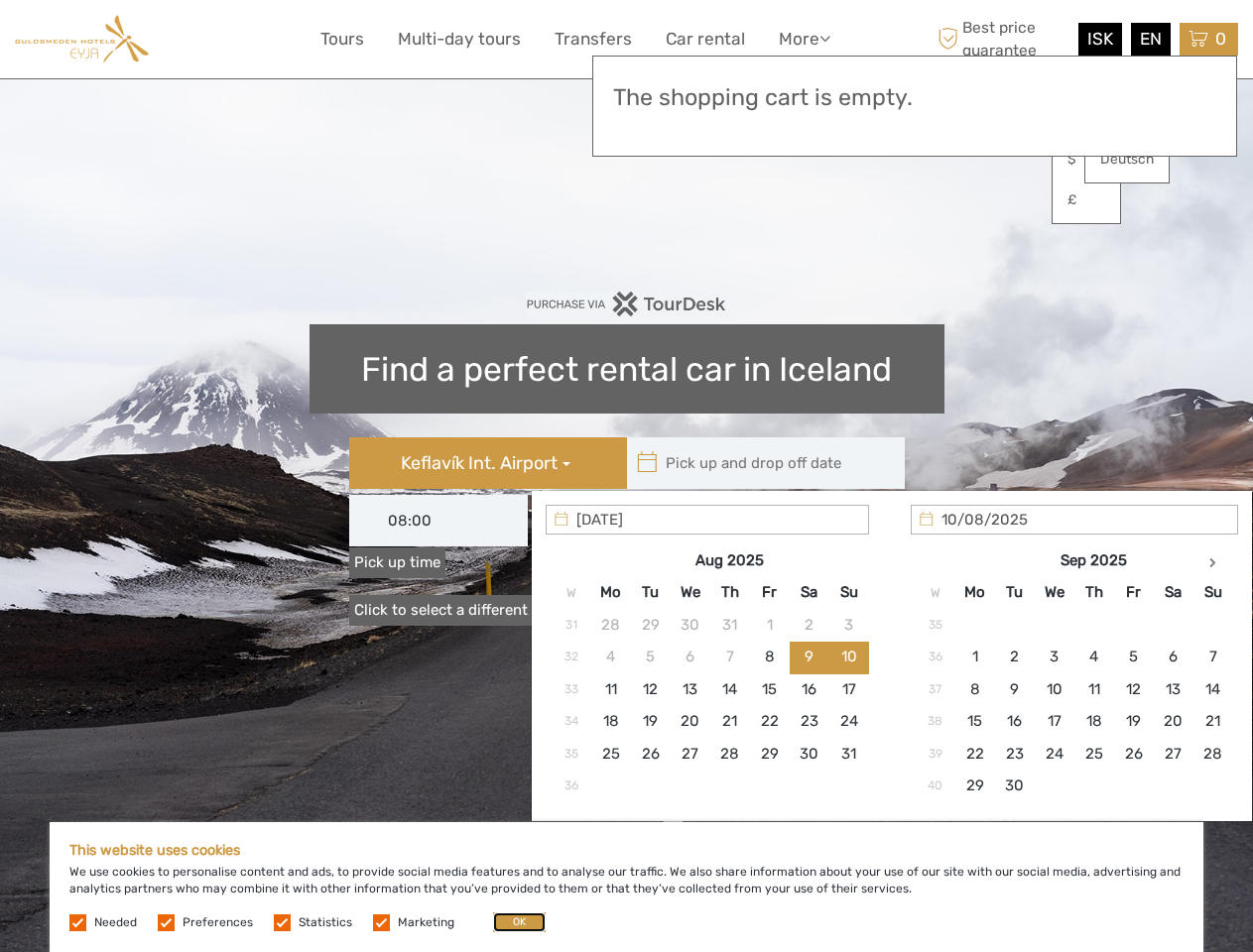 click on "OK" at bounding box center [519, 922] 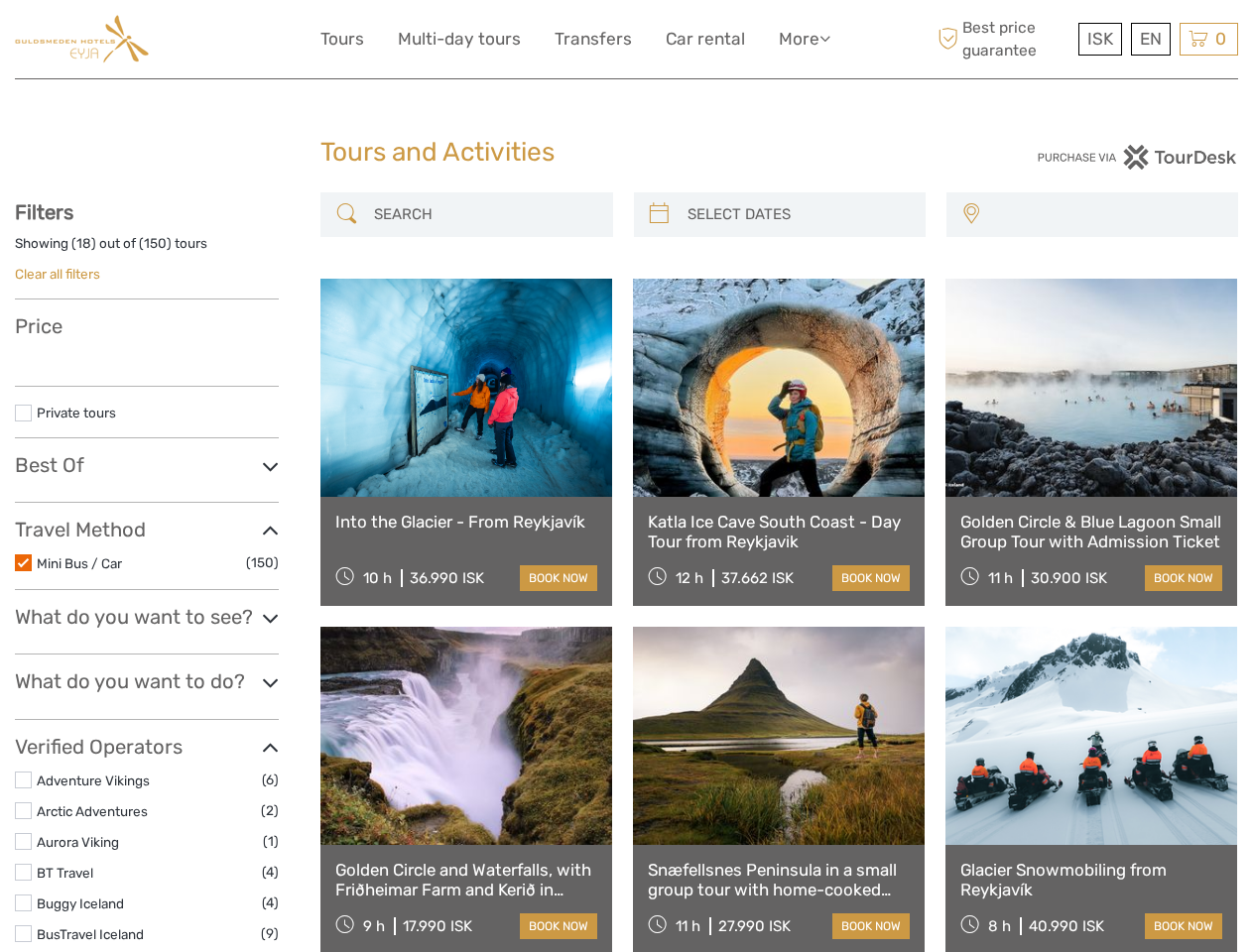 select 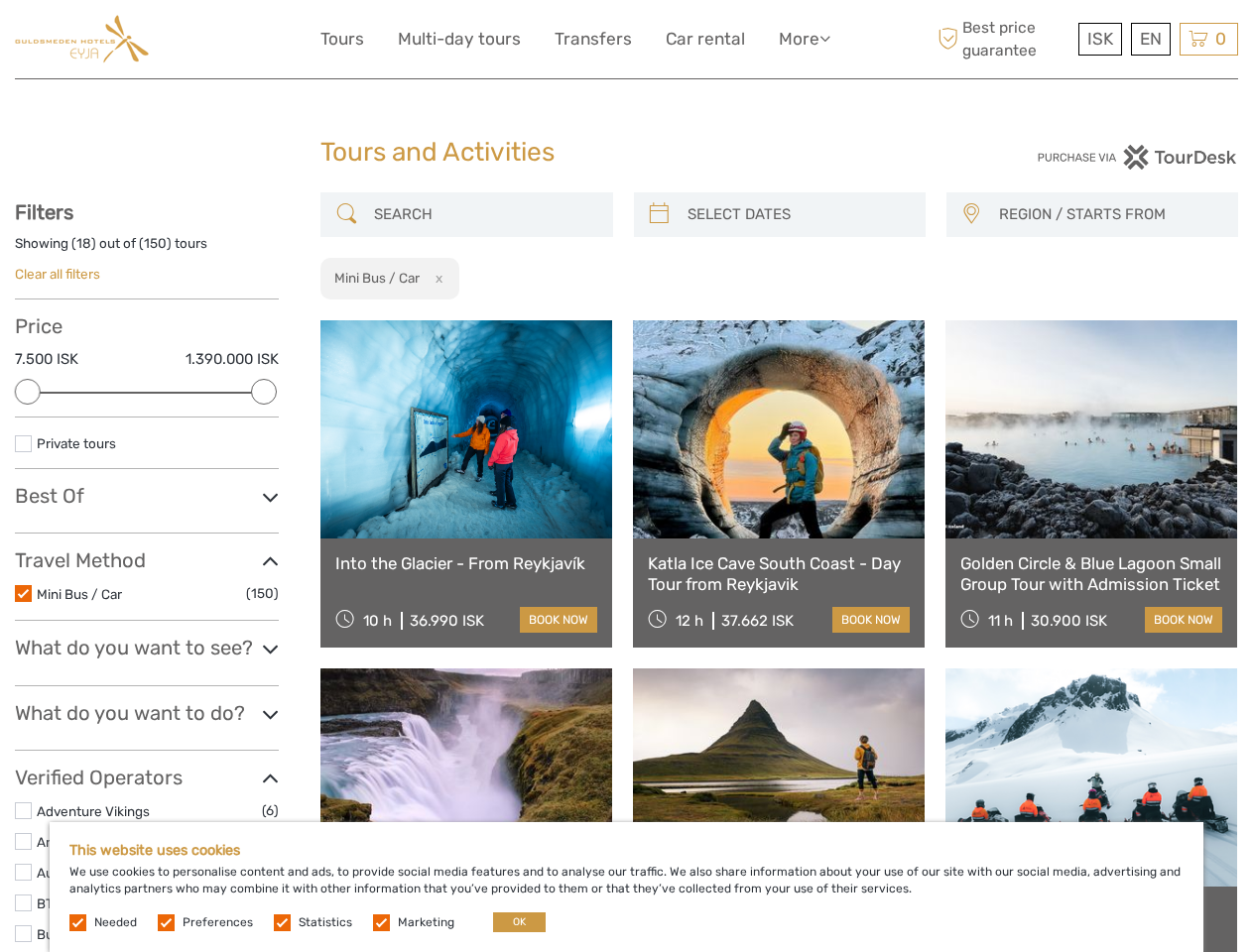 scroll, scrollTop: 0, scrollLeft: 0, axis: both 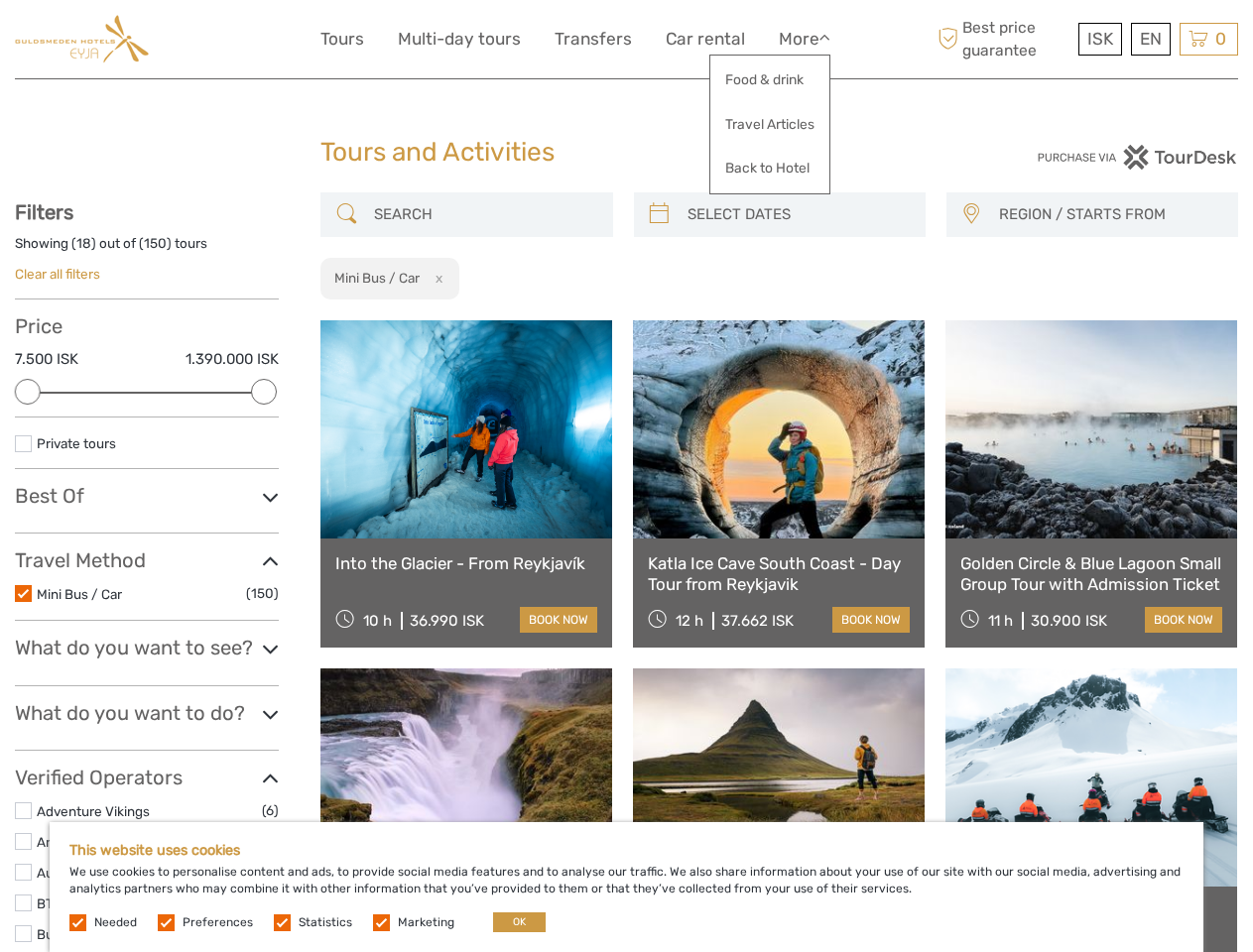 click at bounding box center [824, 38] 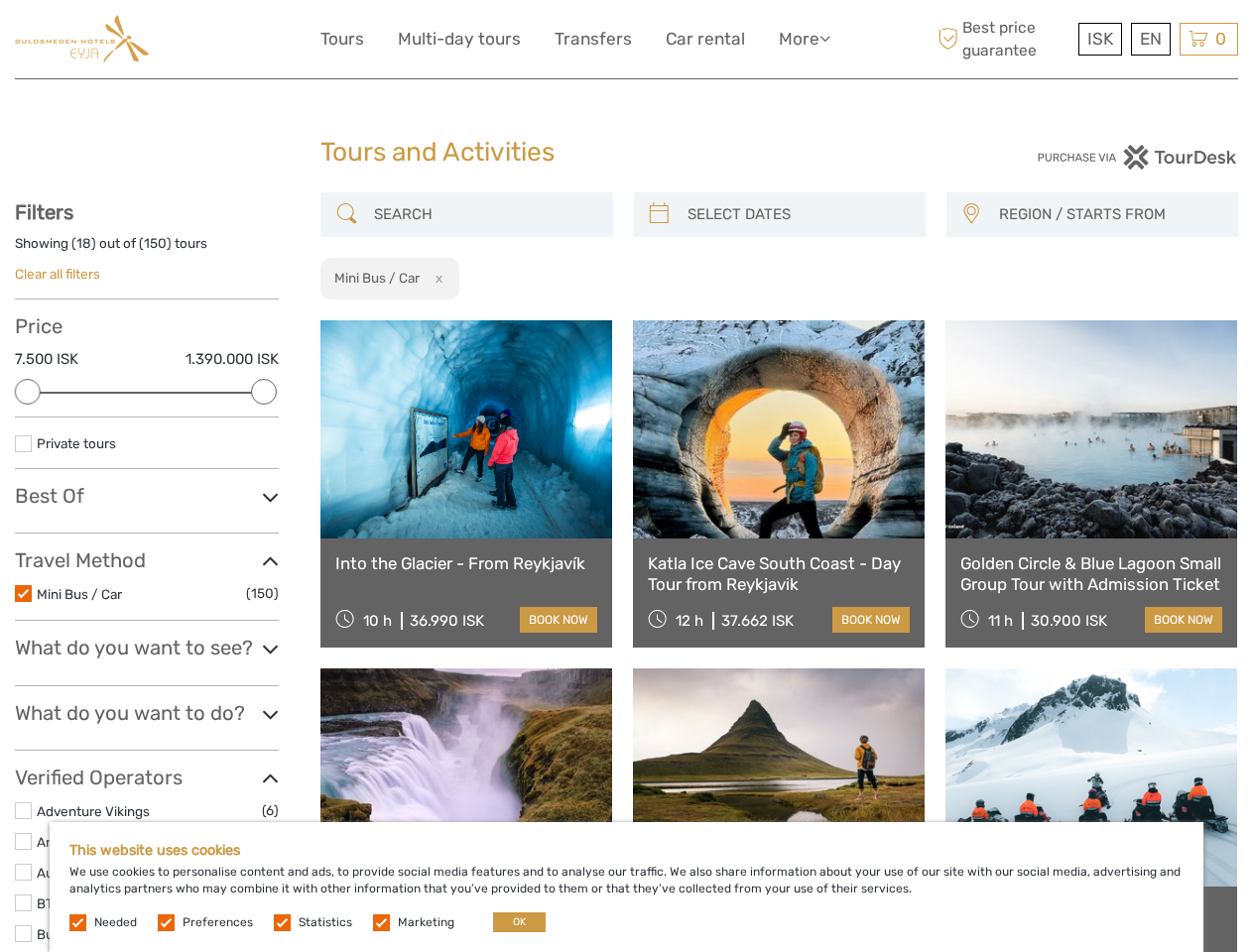 click on "ISK" at bounding box center (1100, 39) 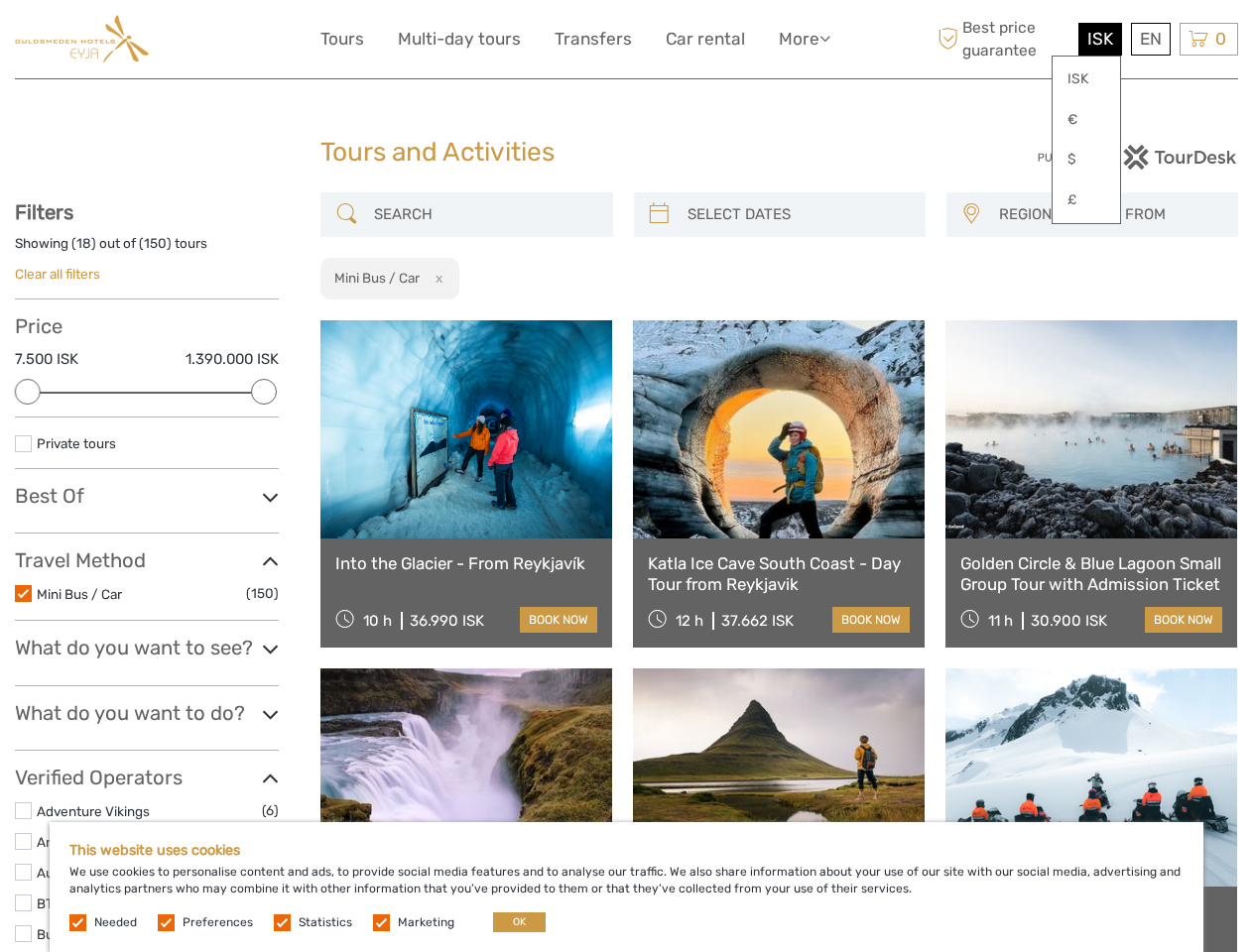 click on "EN
English
Español
Deutsch" at bounding box center (1151, 39) 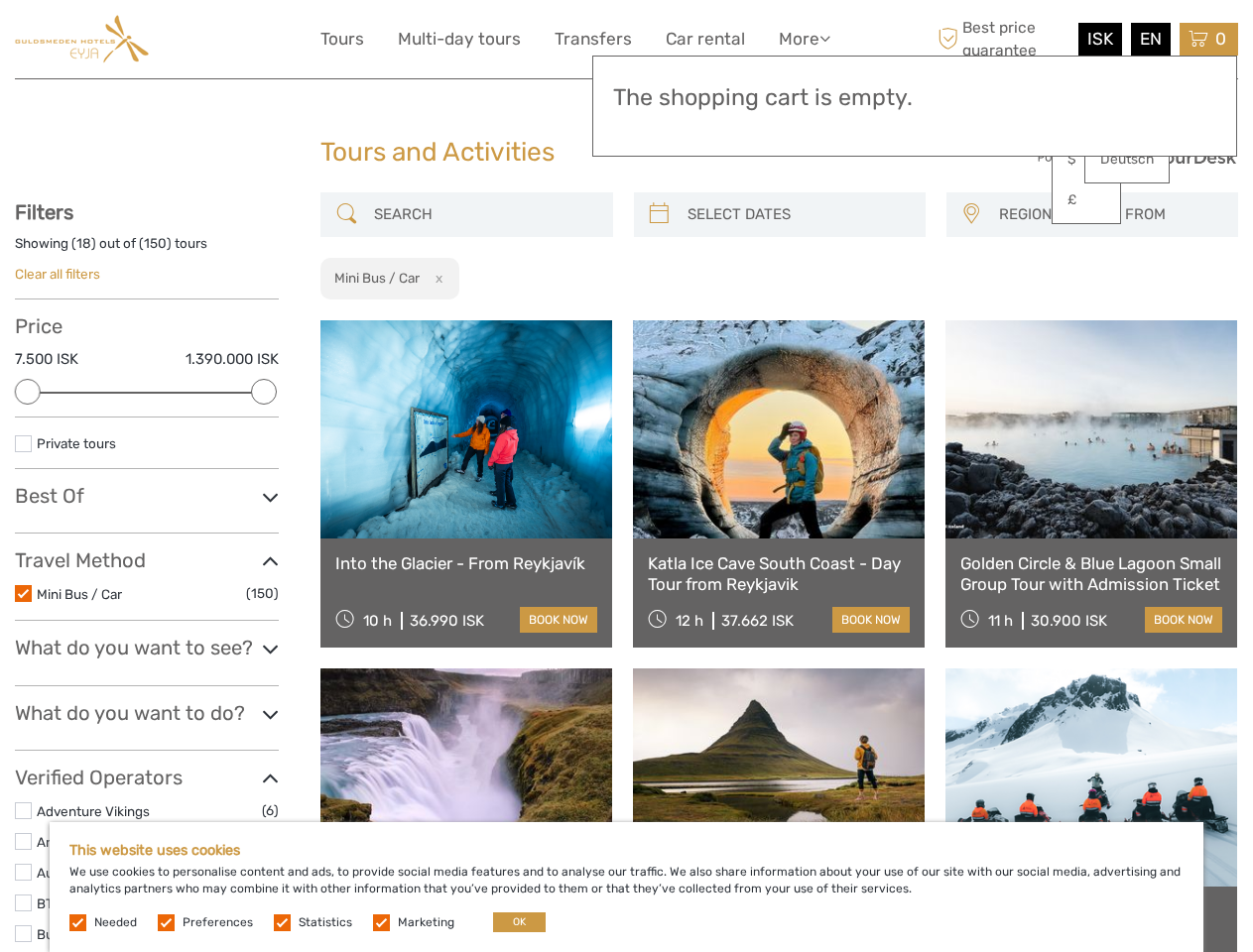 click at bounding box center (28, 392) 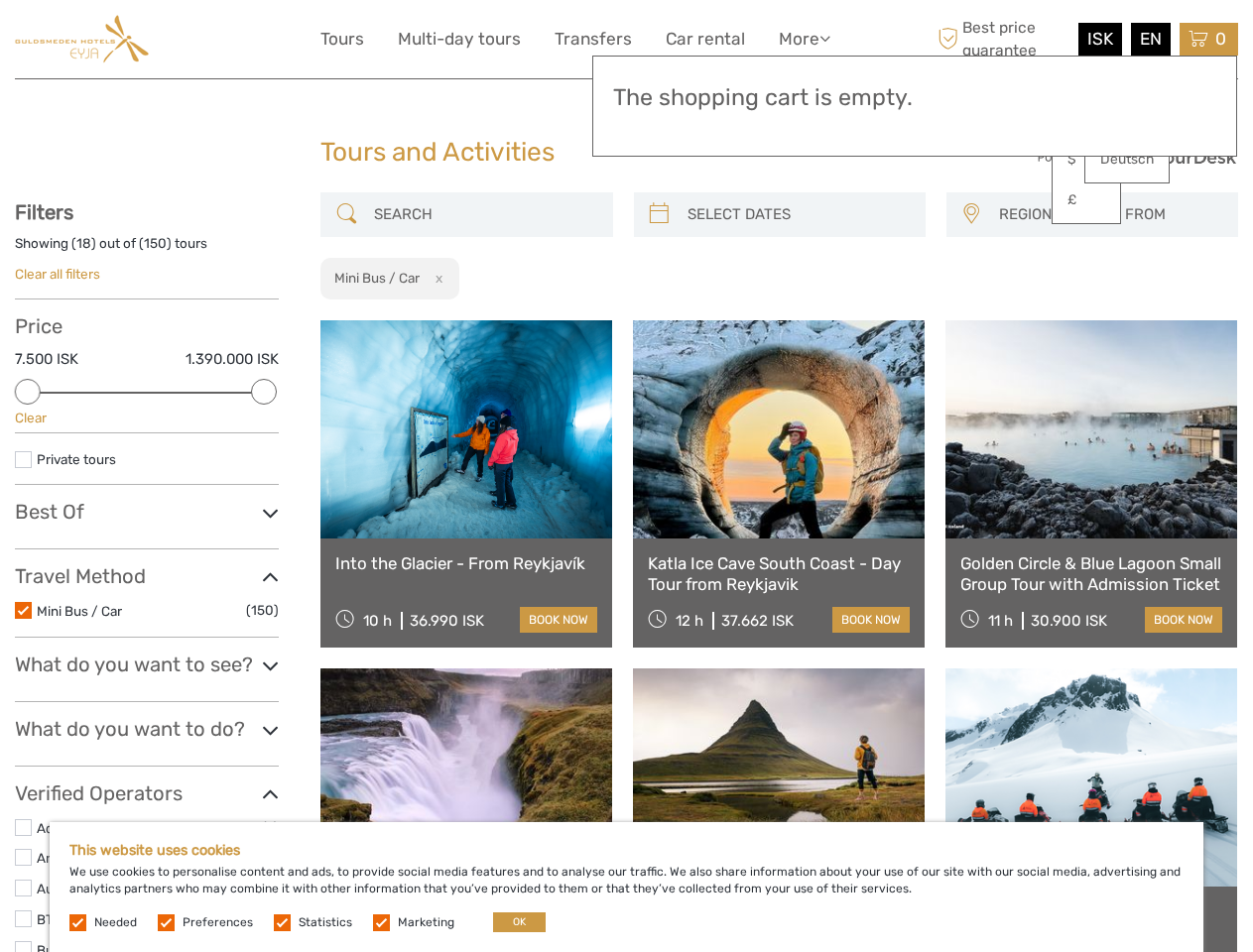 click on "Filters
Showing ( 18 ) out of ( 150 ) tours
Clear all filters
Price
7.500 ISK   1.390.000 ISK
Clear
Private tours
Best Of
Best for Self Drive
(1)
Best of Reykjanes/Eruption Sites
(2)
Best of Summer
(11)
Best of Winter
(8)" at bounding box center [147, 851] 